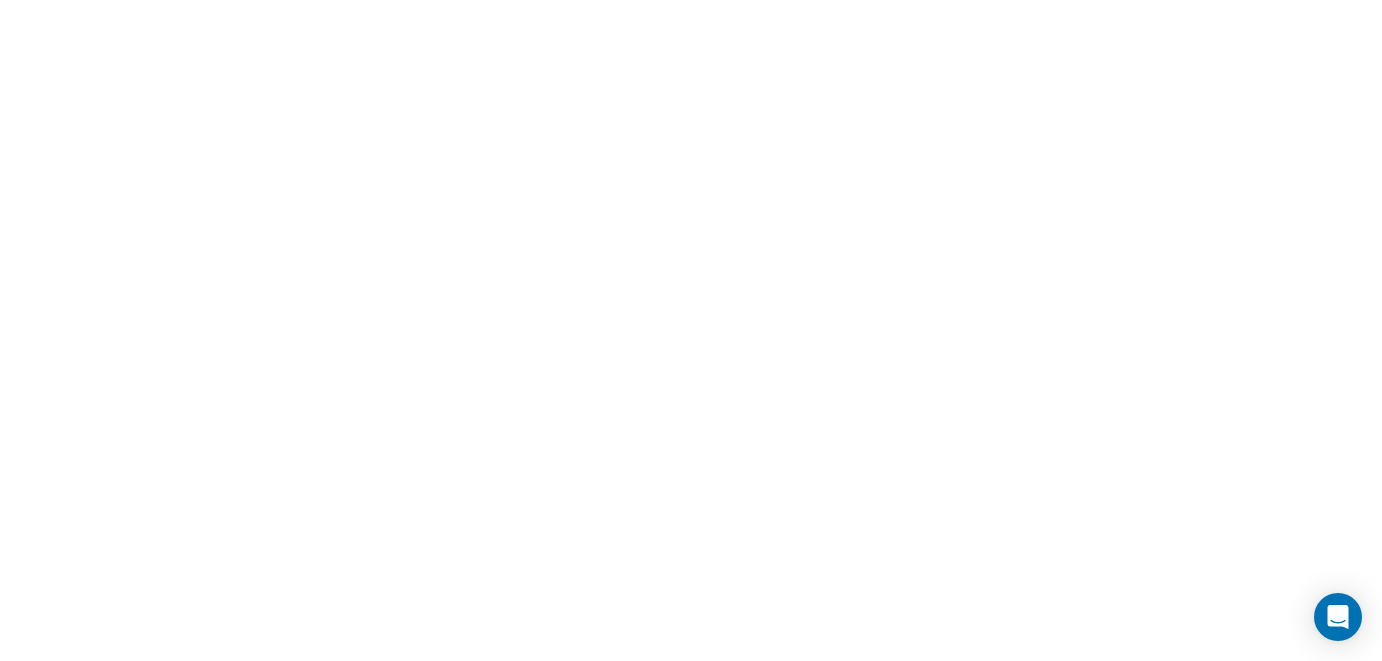 scroll, scrollTop: 0, scrollLeft: 0, axis: both 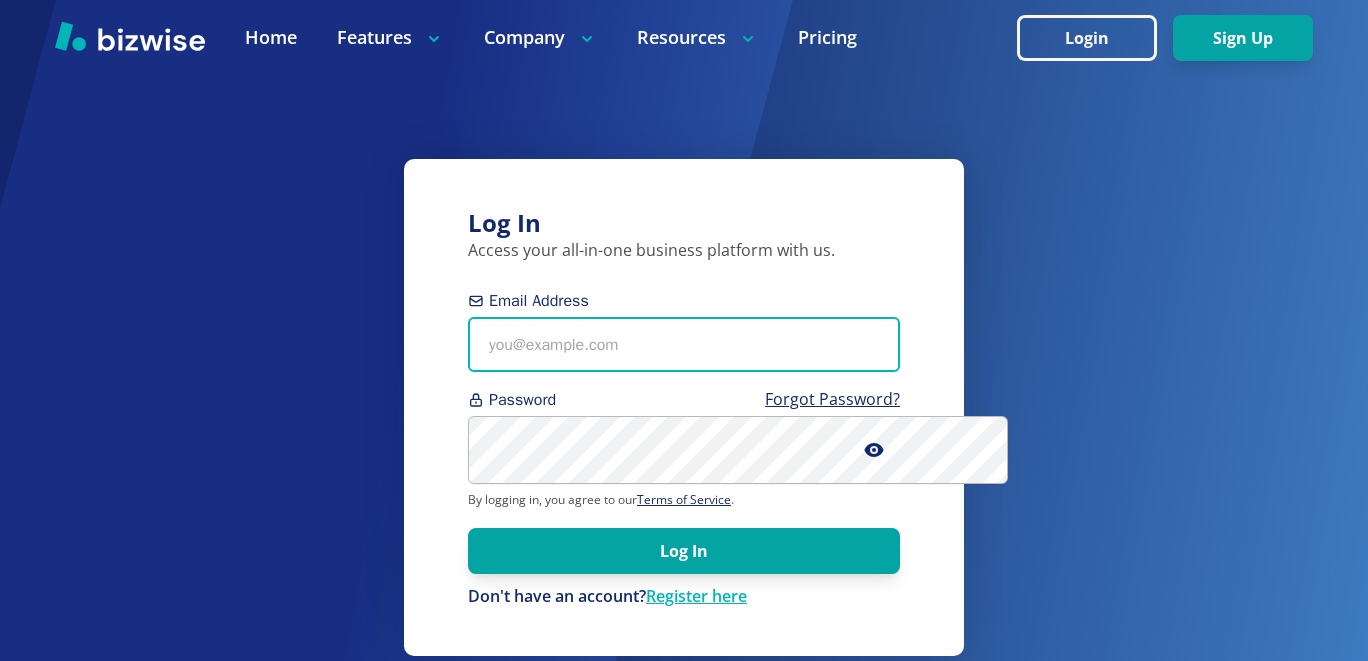click on "Email Address" at bounding box center [684, 344] 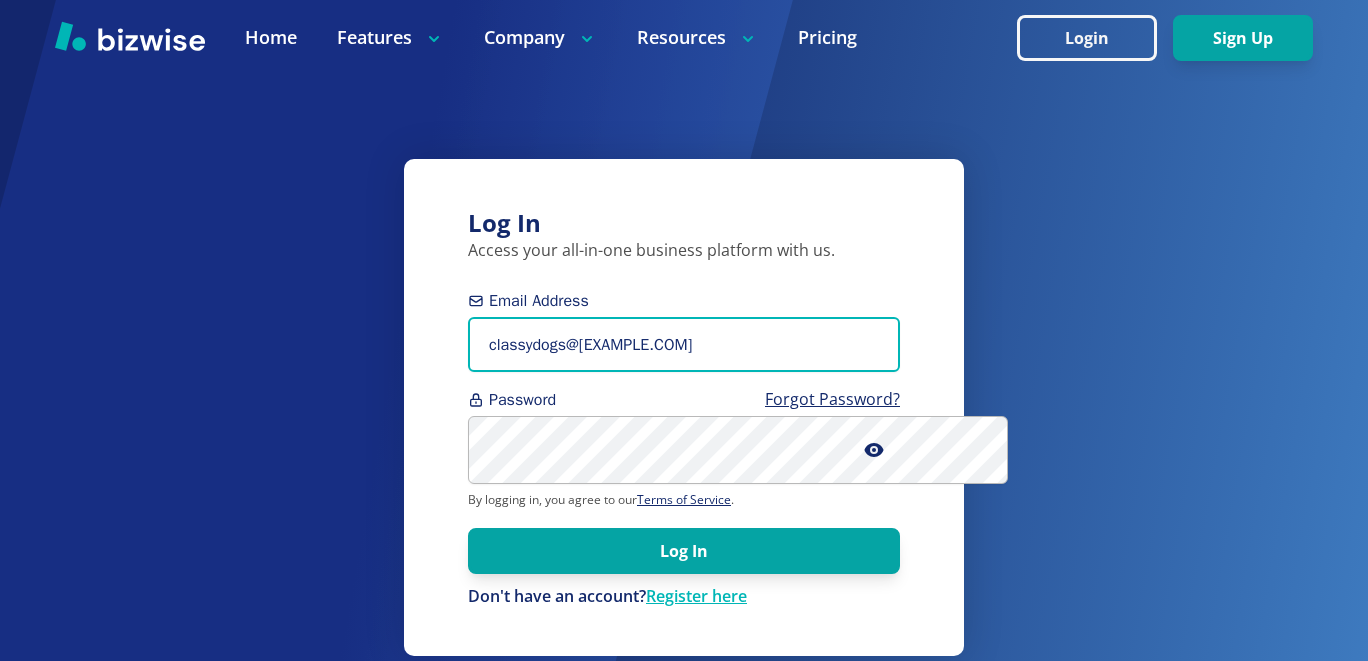 type on "classydogs@[EXAMPLE.COM]" 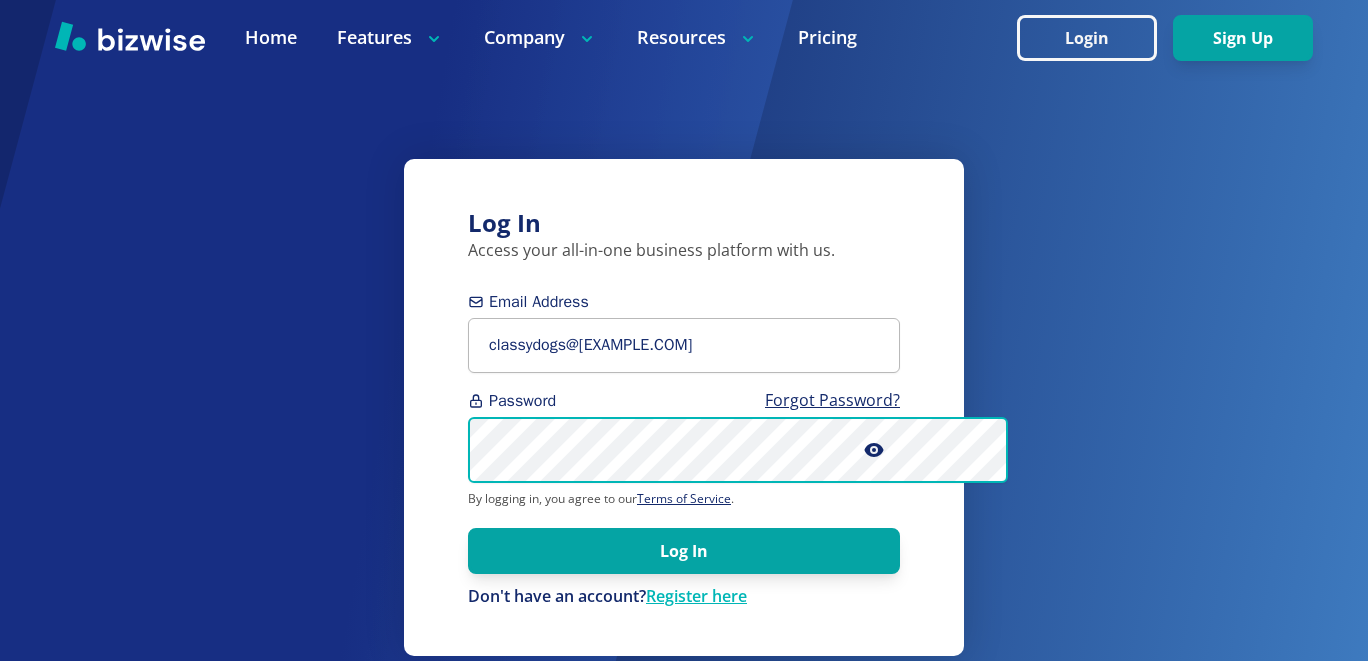 click on "Log In" at bounding box center (684, 551) 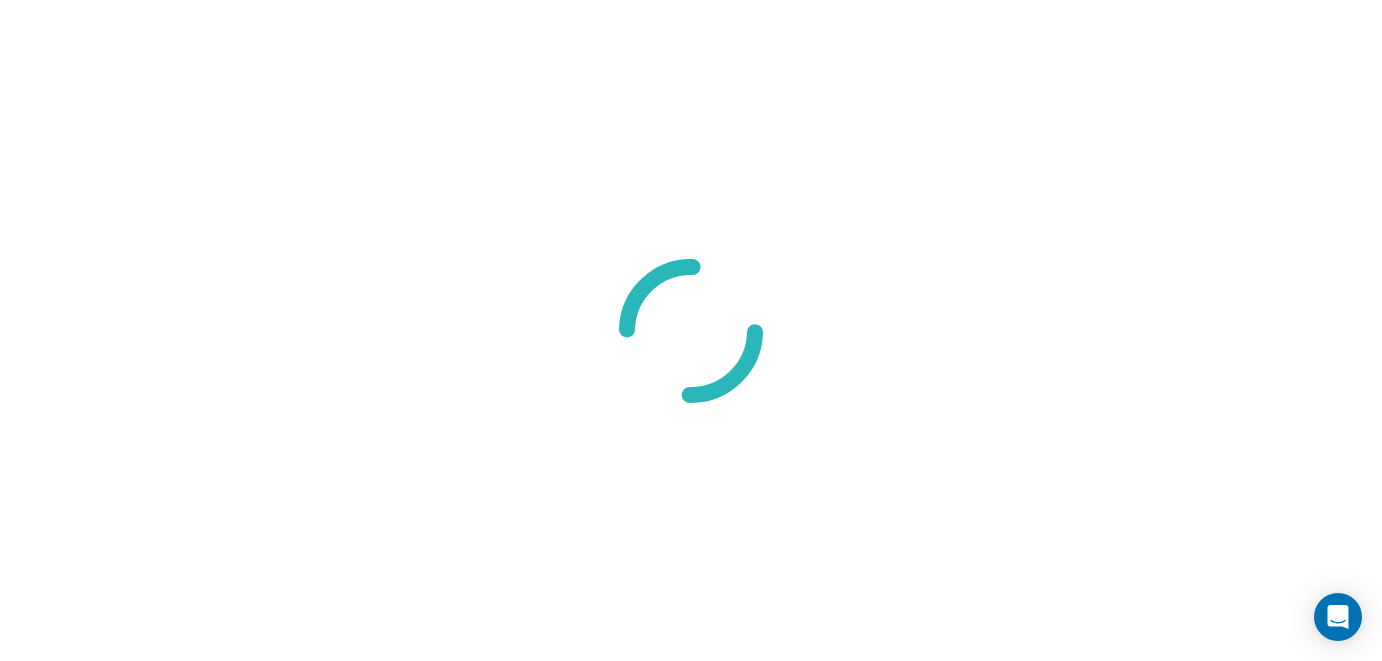 scroll, scrollTop: 0, scrollLeft: 0, axis: both 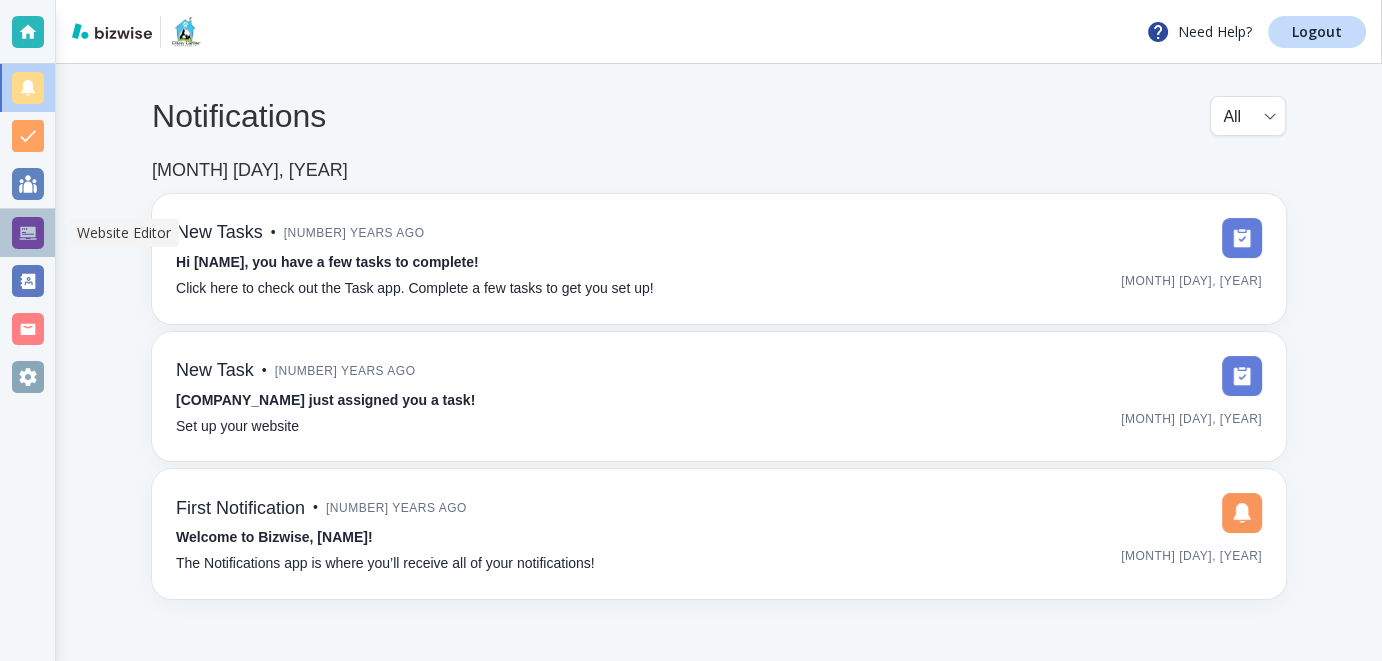 click at bounding box center (28, 233) 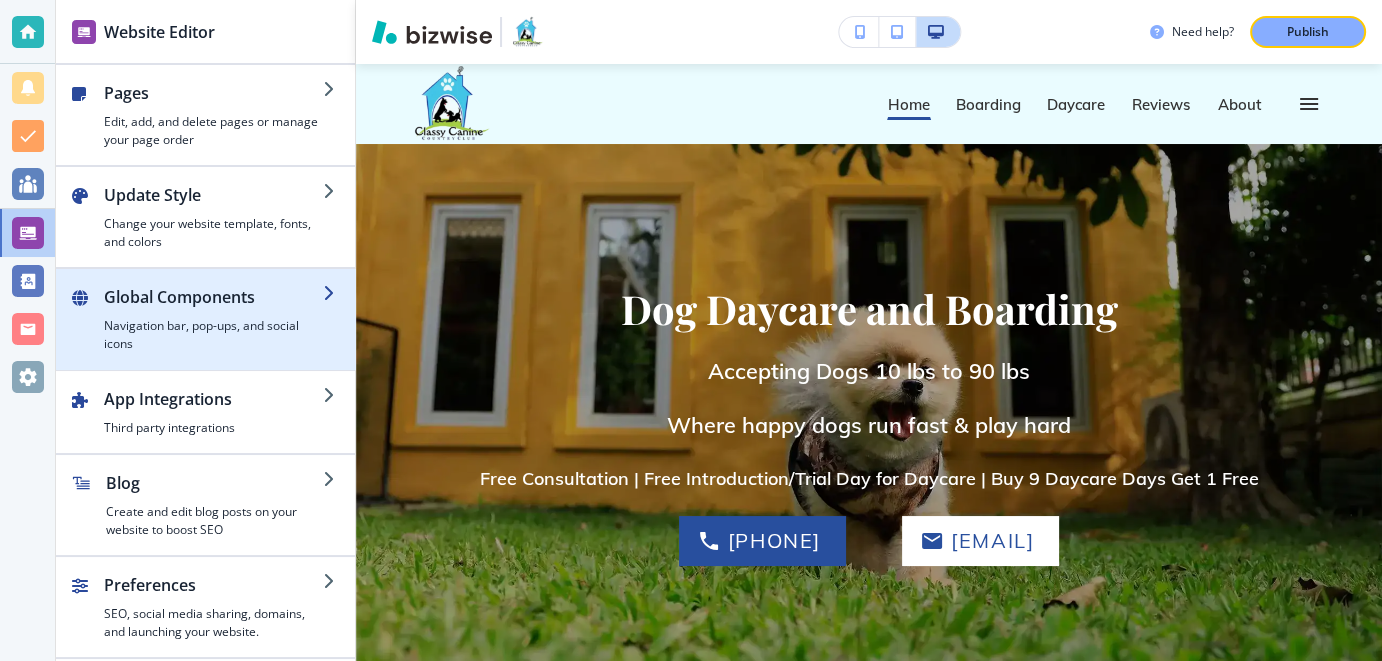 click at bounding box center [80, 117] 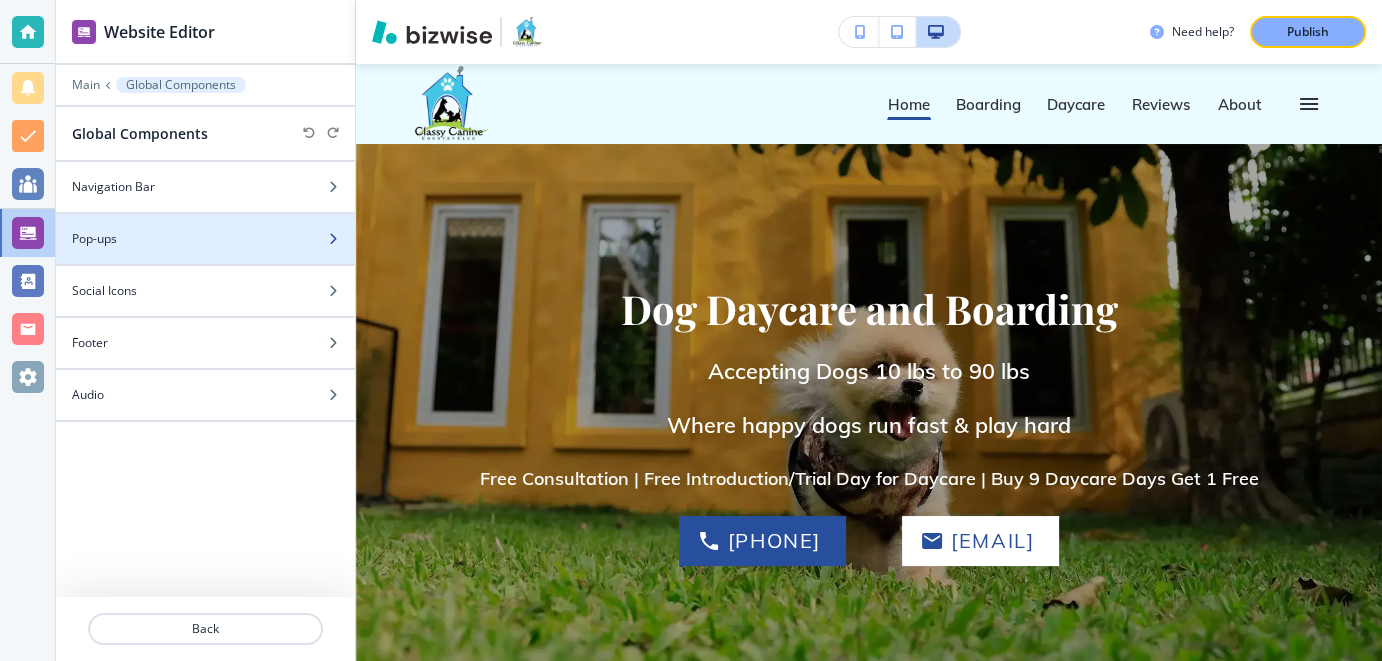click at bounding box center (341, 187) 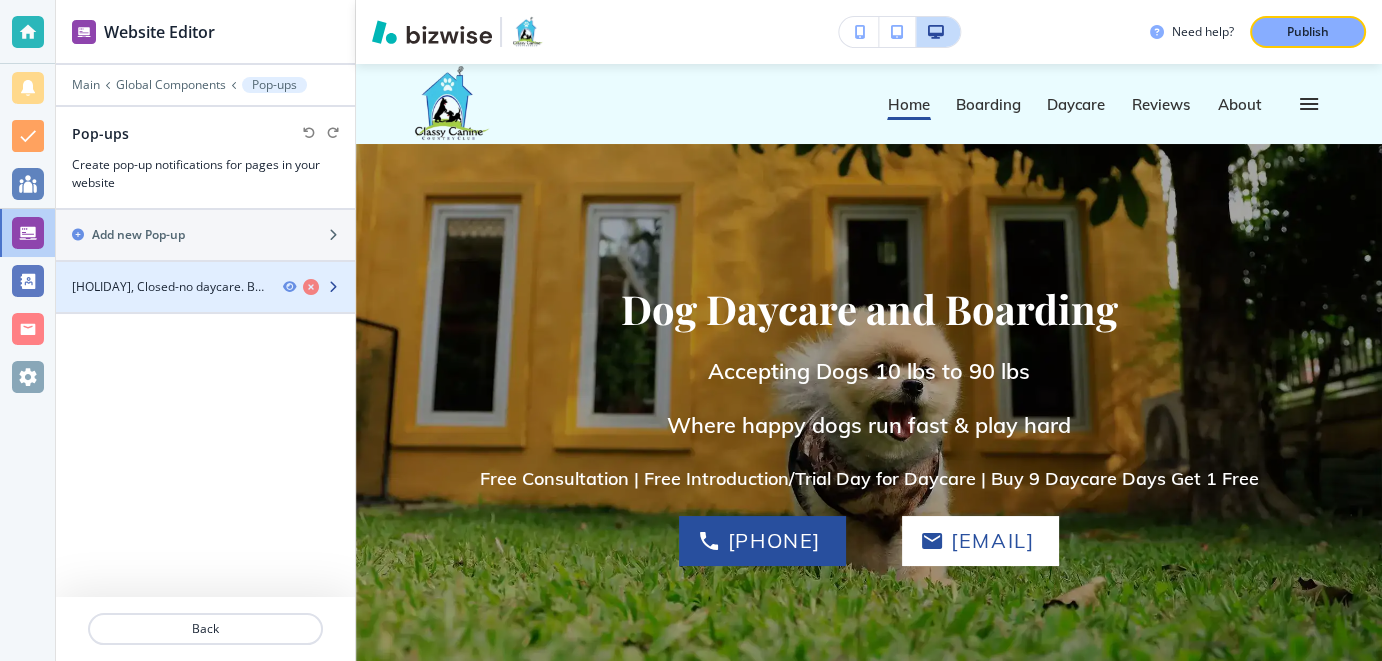 click at bounding box center [333, 287] 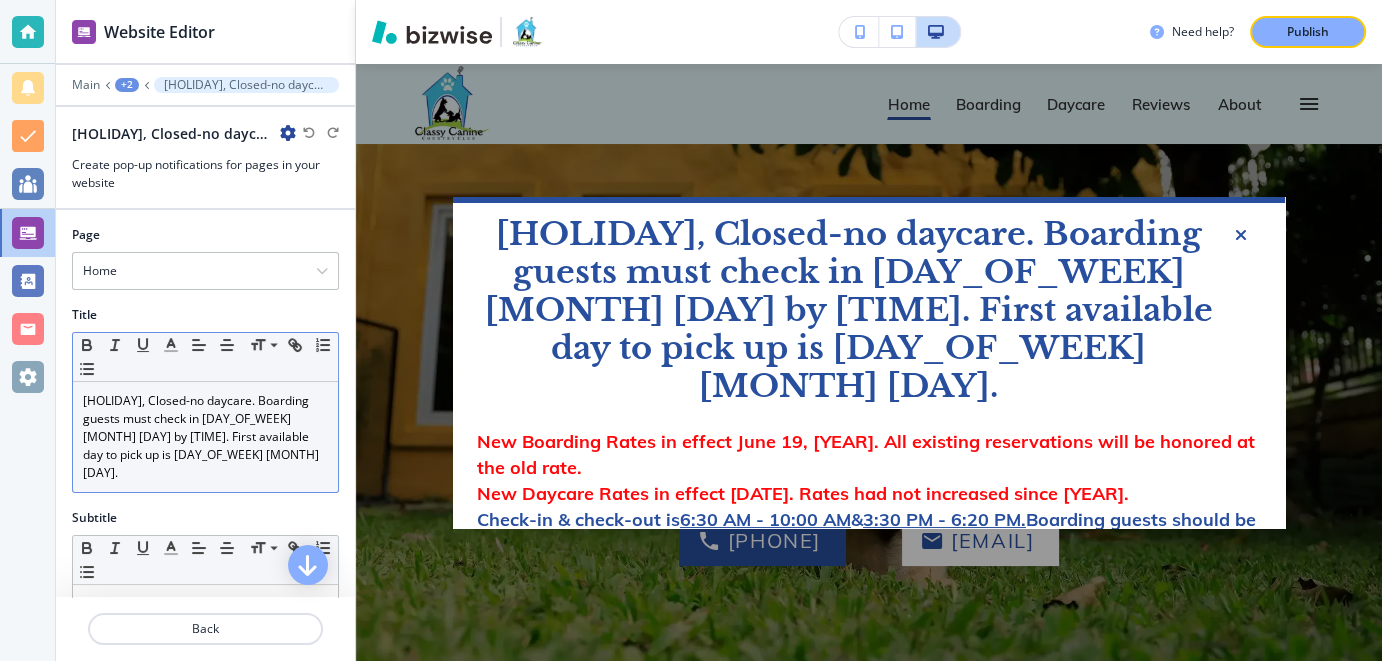 click on "[HOLIDAY], Closed-no daycare. Boarding guests must check in [DAY_OF_WEEK] [MONTH] [DAY] by [TIME]. First available day to pick up is [DAY_OF_WEEK] [MONTH] [DAY]." at bounding box center (205, 437) 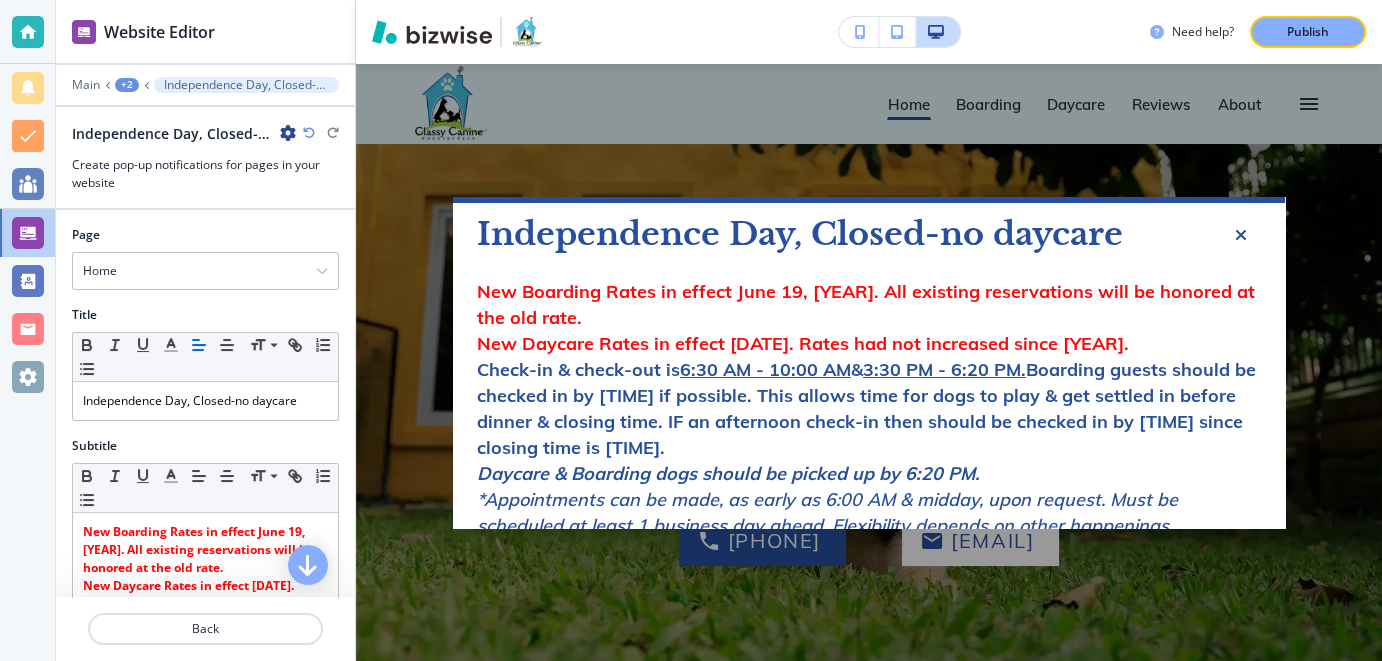 click on "New Boarding Rates in effect June 19, [YEAR]. All existing reservations will be honored at the old rate." at bounding box center (866, 304) 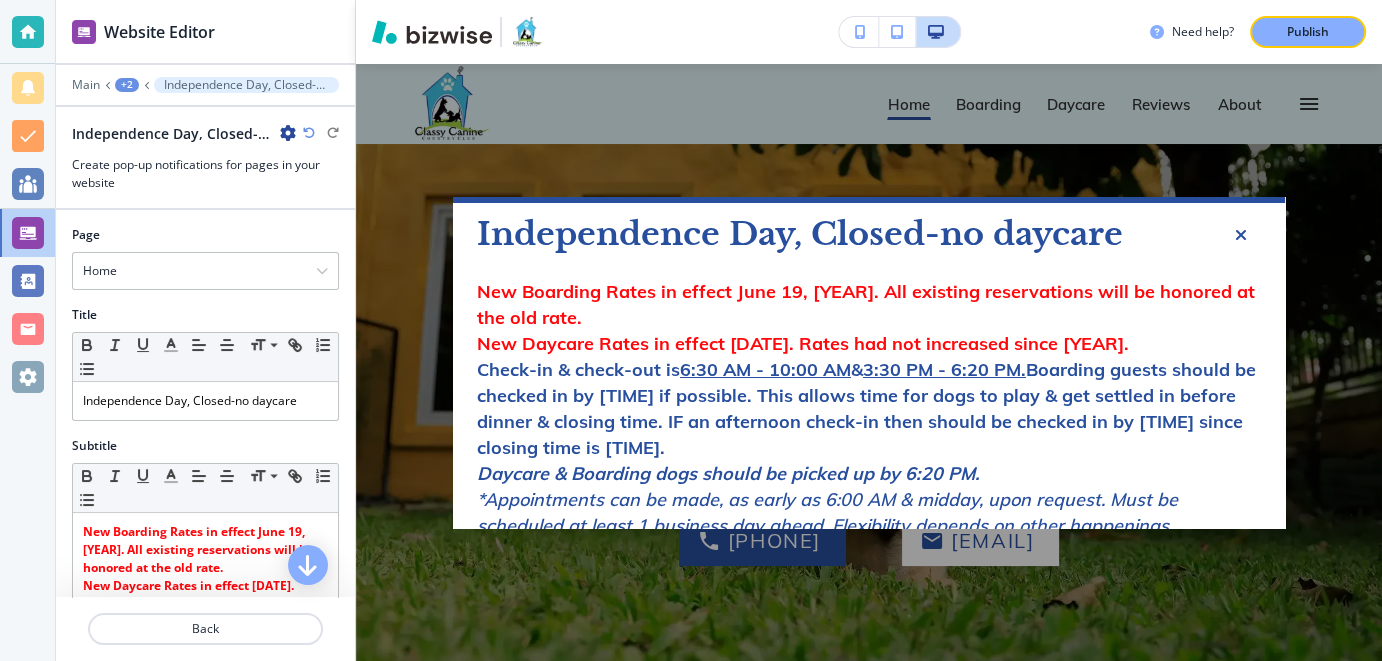 click on "New Daycare Rates in effect [DATE]. Rates had not increased since [YEAR]." at bounding box center [866, 304] 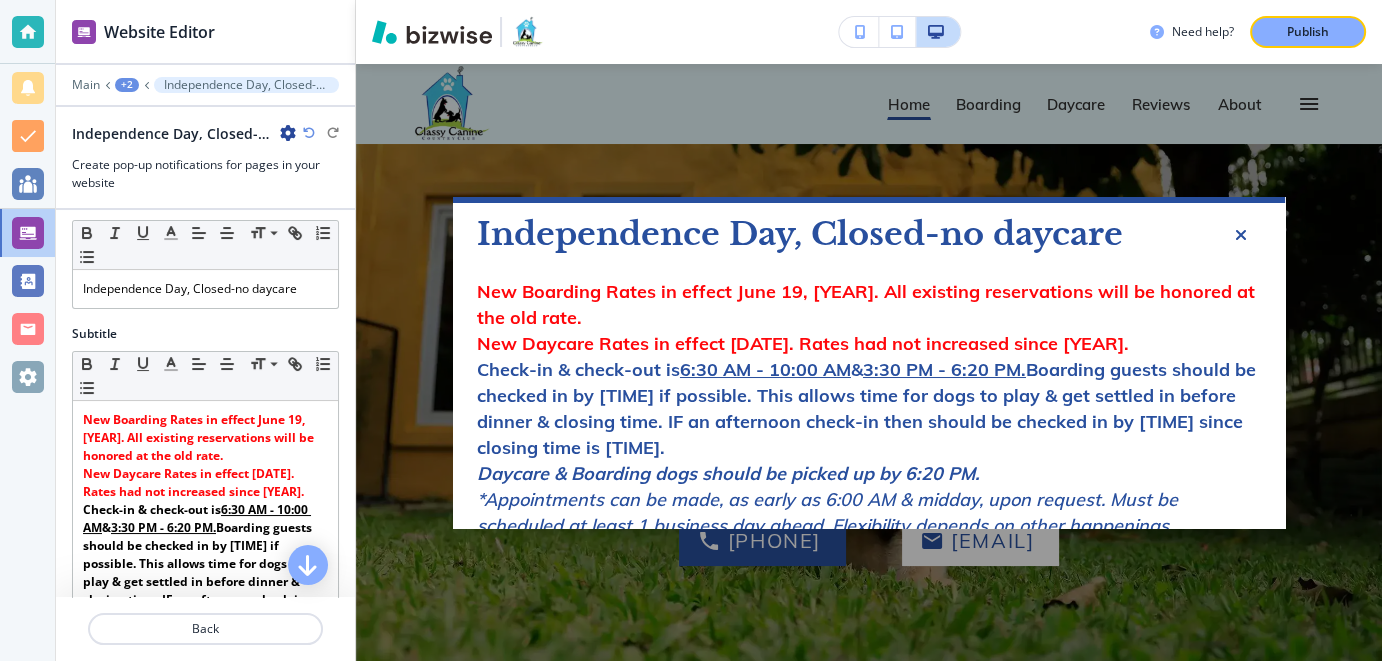 scroll, scrollTop: 121, scrollLeft: 0, axis: vertical 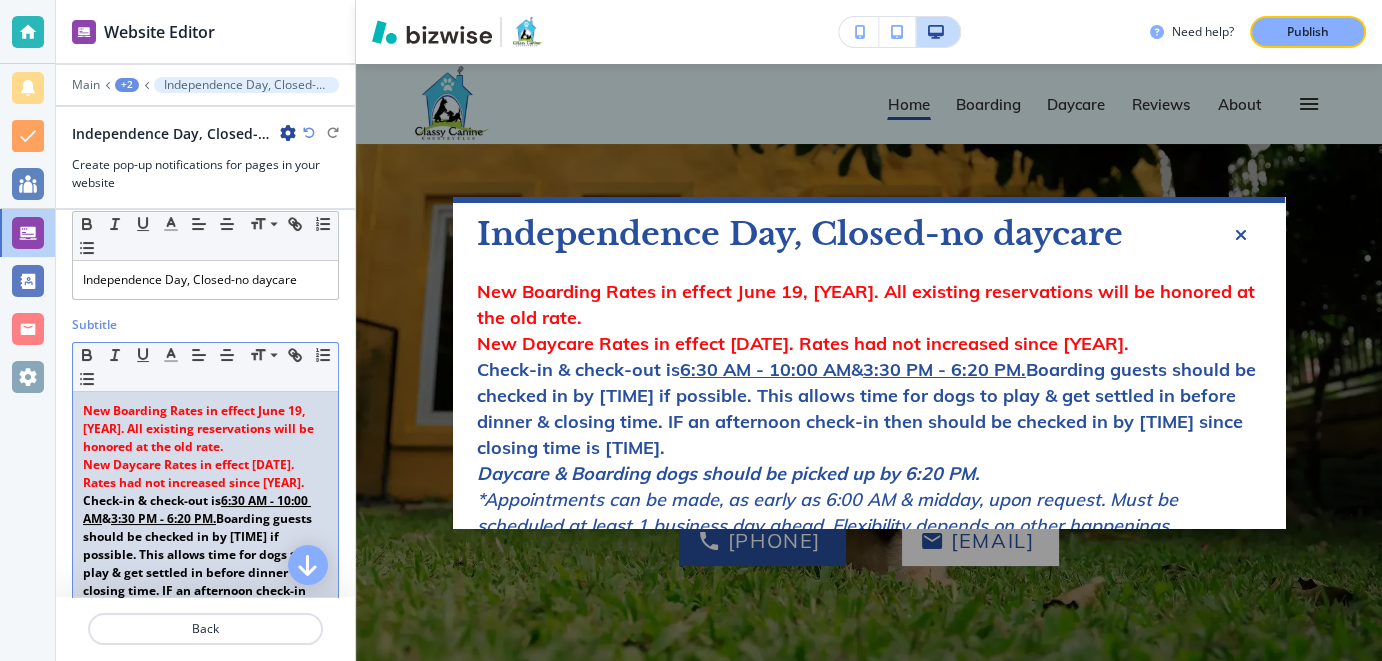 click on "New Daycare Rates in effect [DATE]. Rates had not increased since [YEAR]." at bounding box center (200, 428) 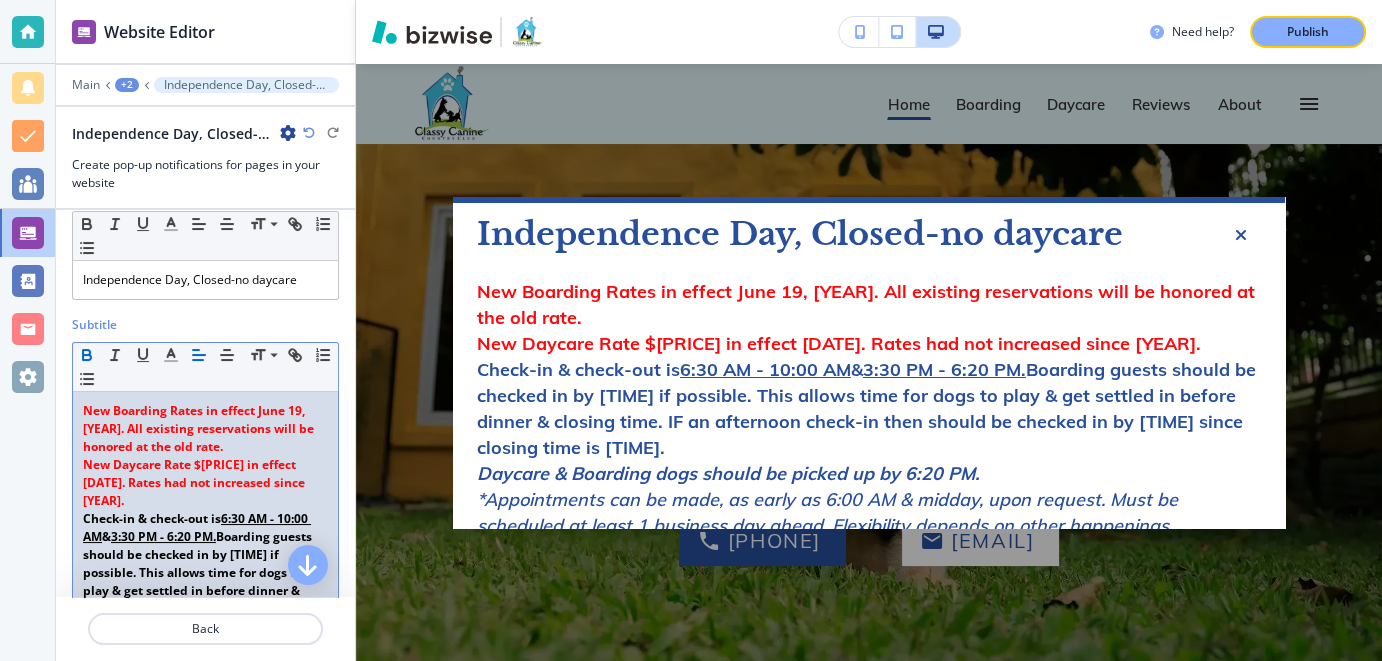 click on "New Daycare Rate $[PRICE] in effect [DATE]. Rates had not increased since [YEAR]." at bounding box center (205, 483) 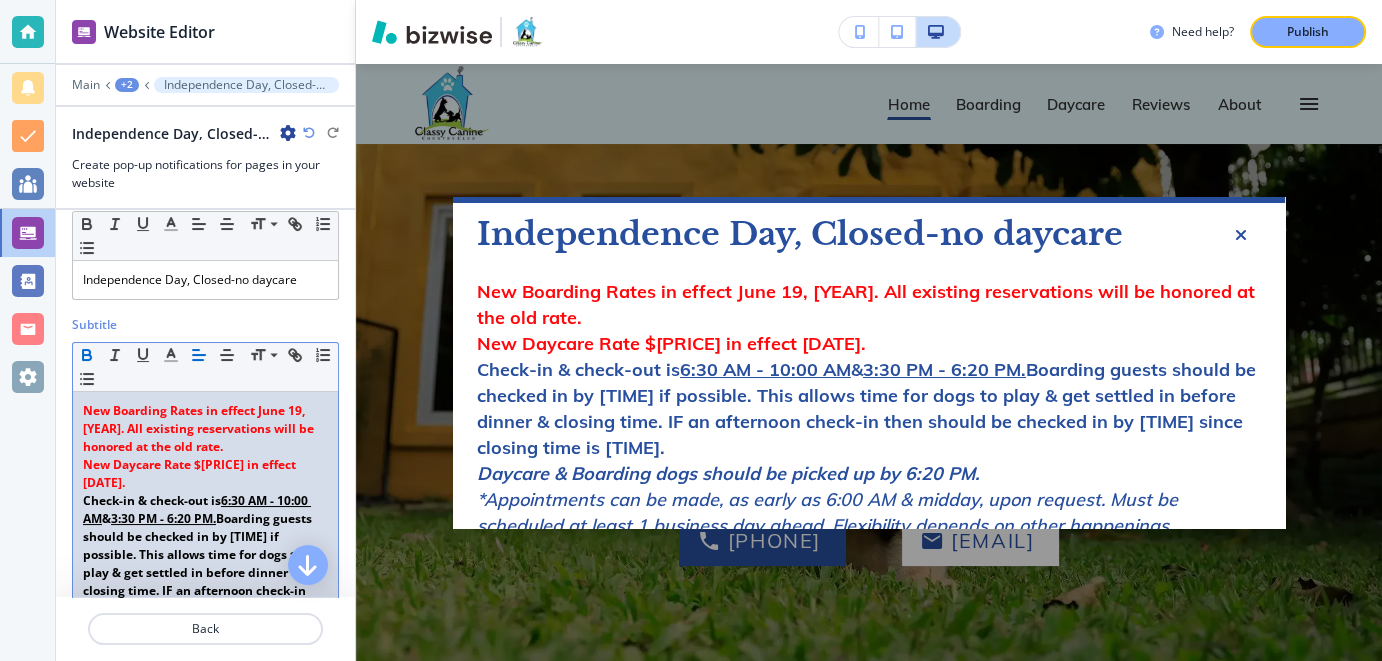 click on "New Daycare Rate $[PRICE] in effect [DATE]." at bounding box center [869, 344] 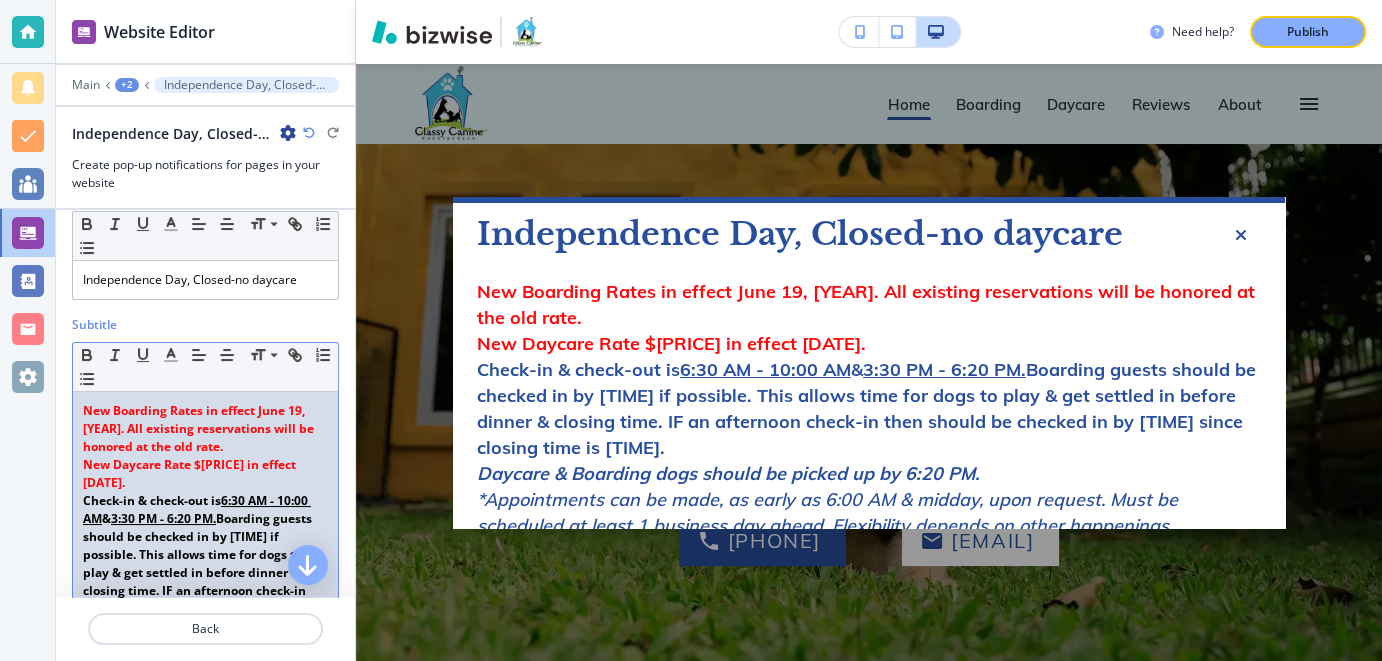 drag, startPoint x: 81, startPoint y: 461, endPoint x: 216, endPoint y: 476, distance: 135.83078 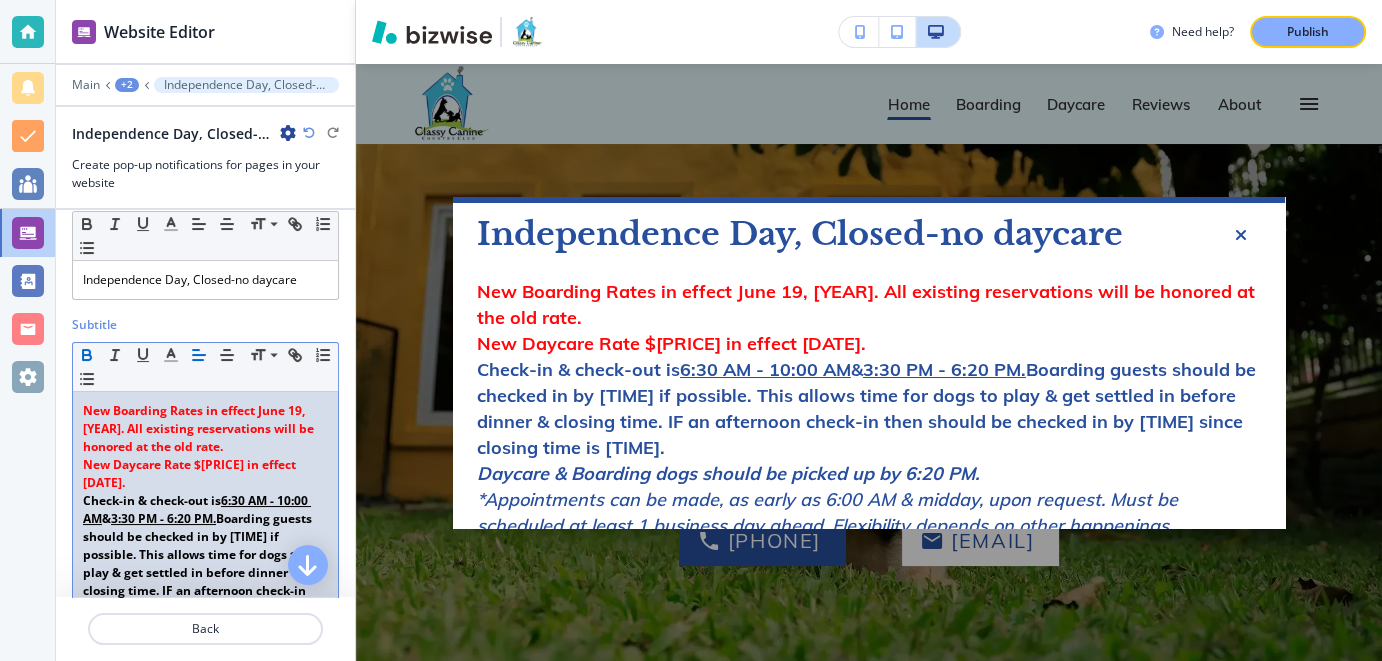 copy on "New Daycare Rate $[PRICE] in effect [DATE]." 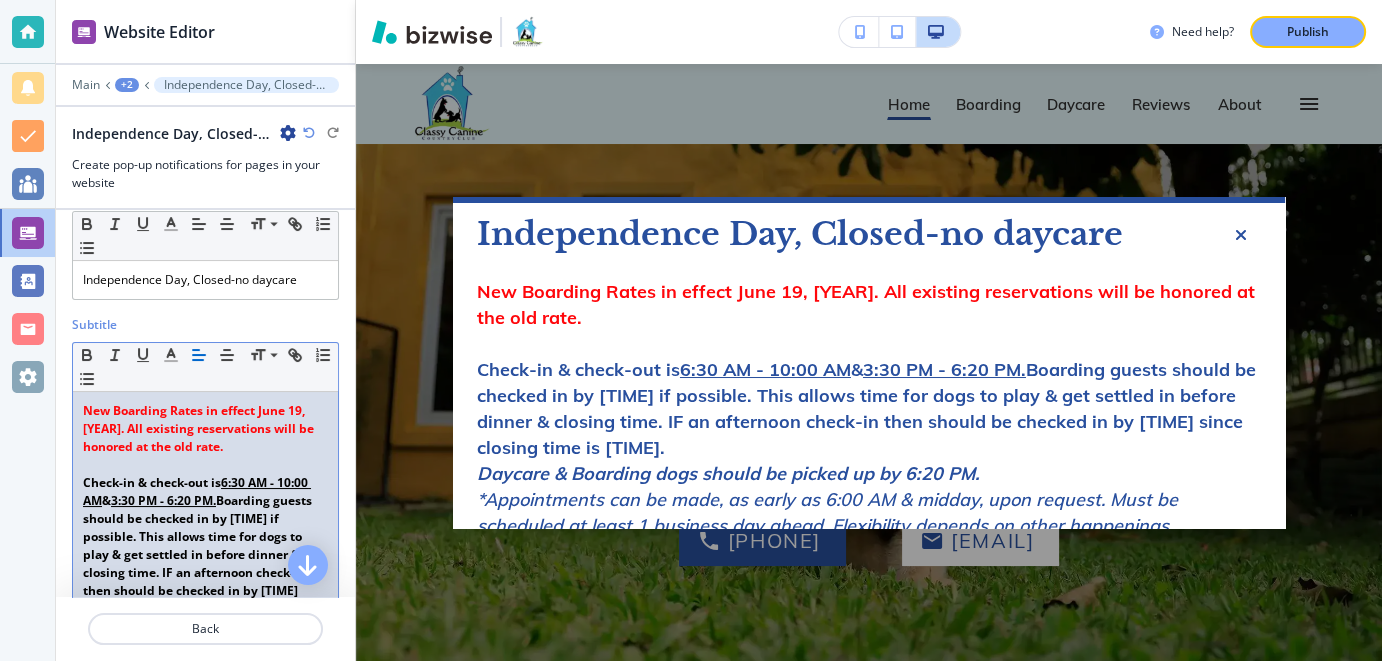 click on "New Boarding Rates in effect June 19, [YEAR]. All existing reservations will be honored at the old rate." at bounding box center (200, 428) 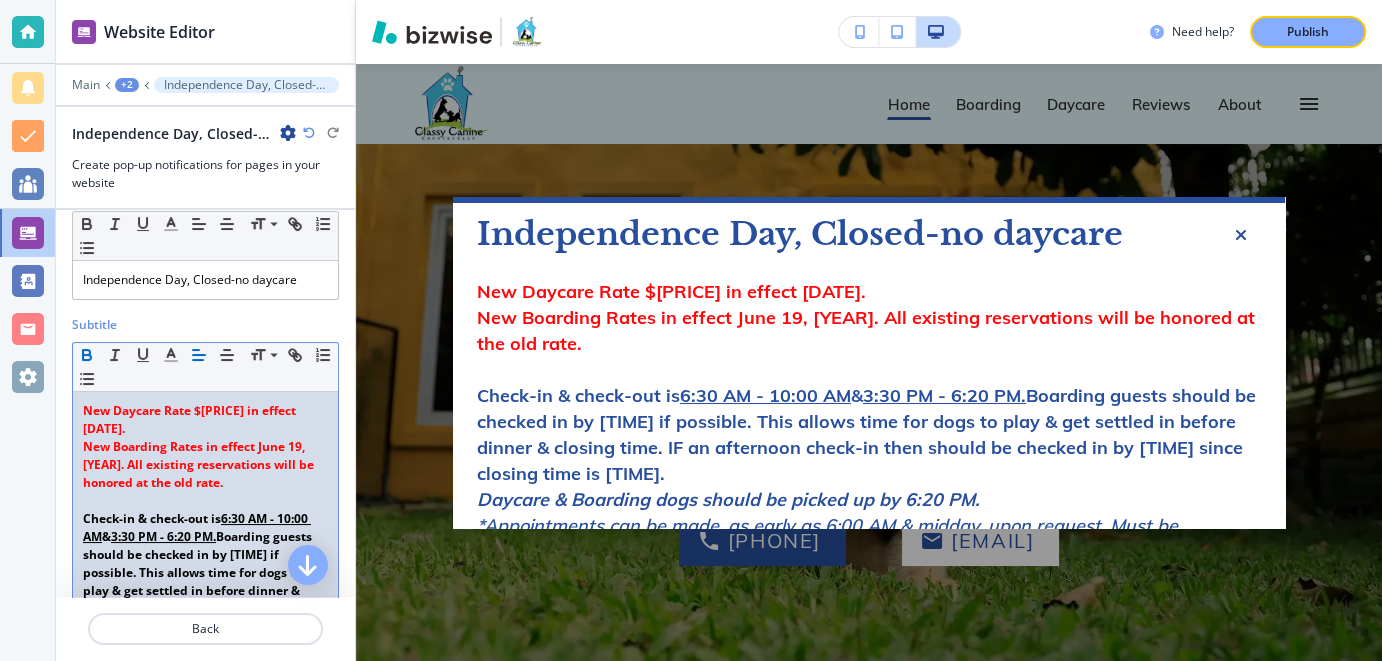 scroll, scrollTop: 124, scrollLeft: 0, axis: vertical 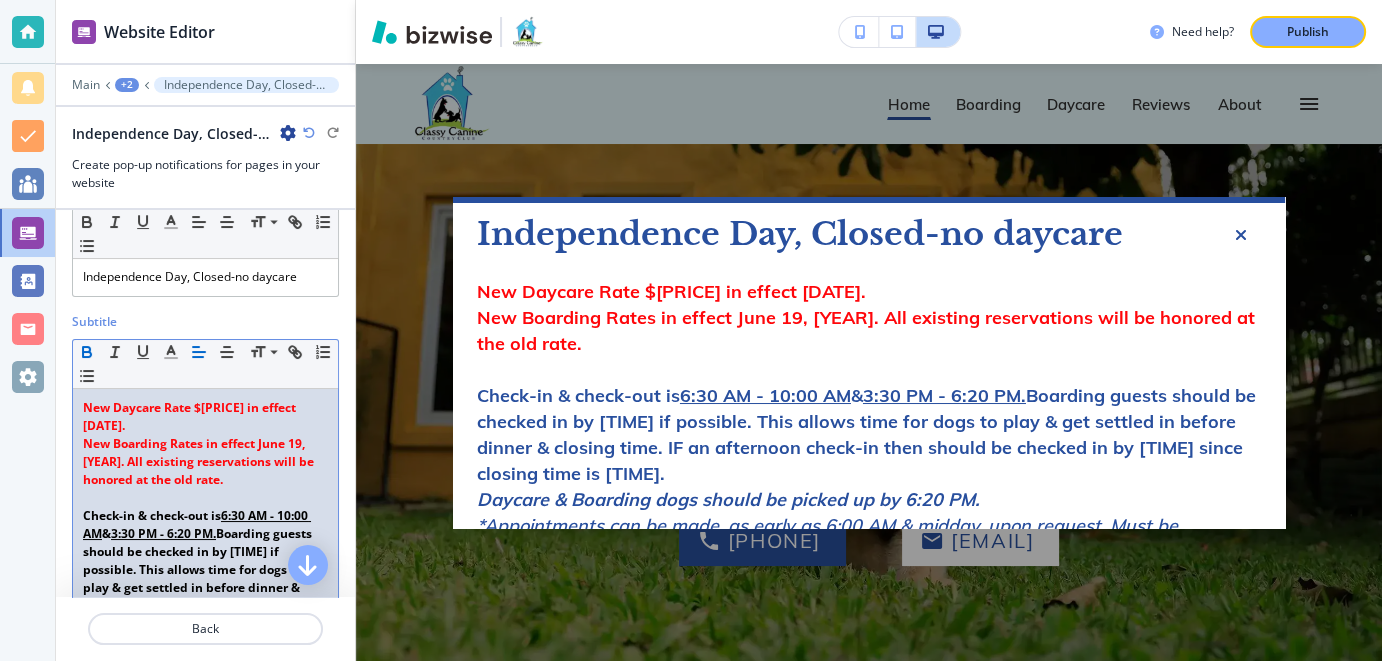 click on "New Boarding Rates in effect June 19, [YEAR]. All existing reservations will be honored at the old rate." at bounding box center [191, 416] 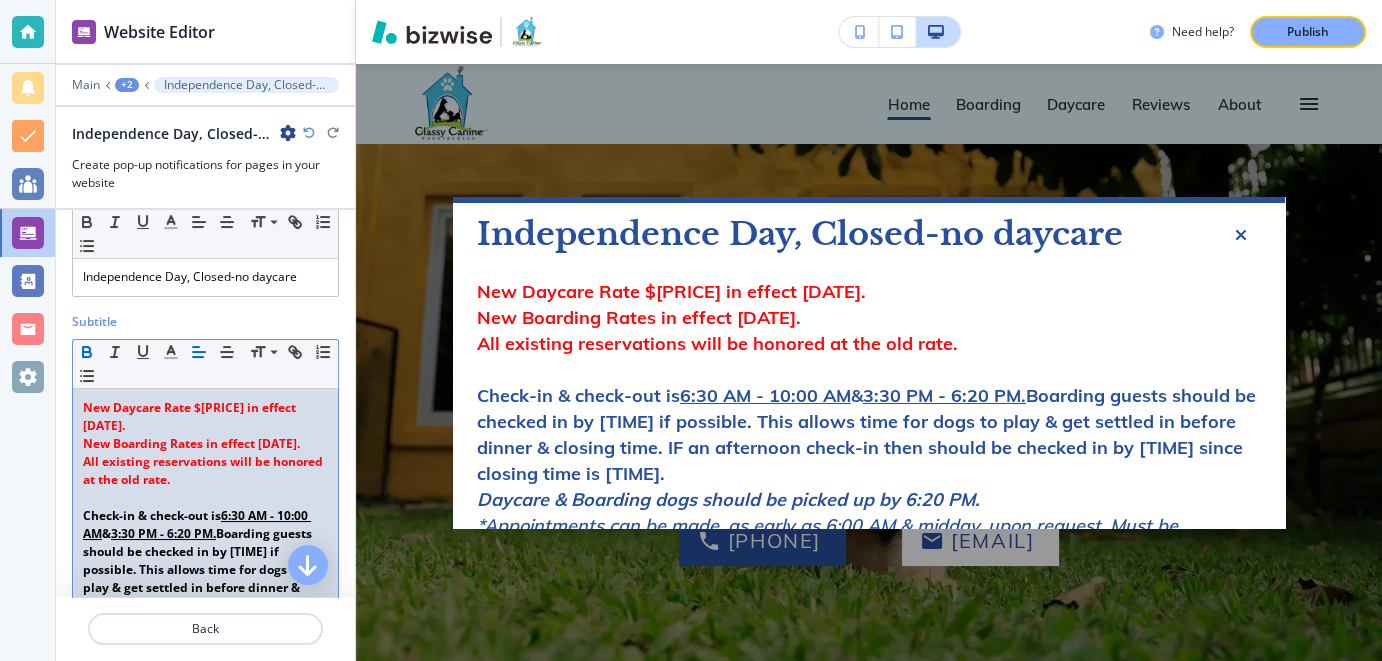 click on "﻿ All existing reservations will be honored at the old rate." at bounding box center (205, 471) 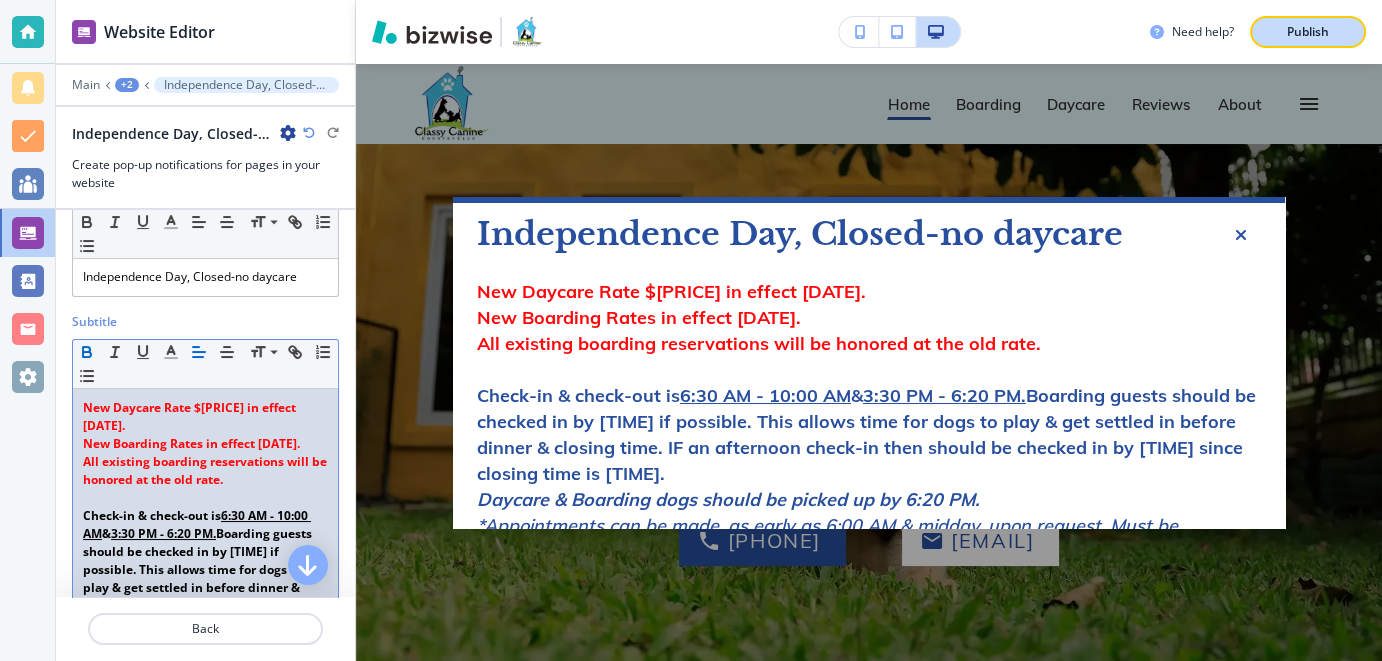 click on "Publish" at bounding box center (1308, 32) 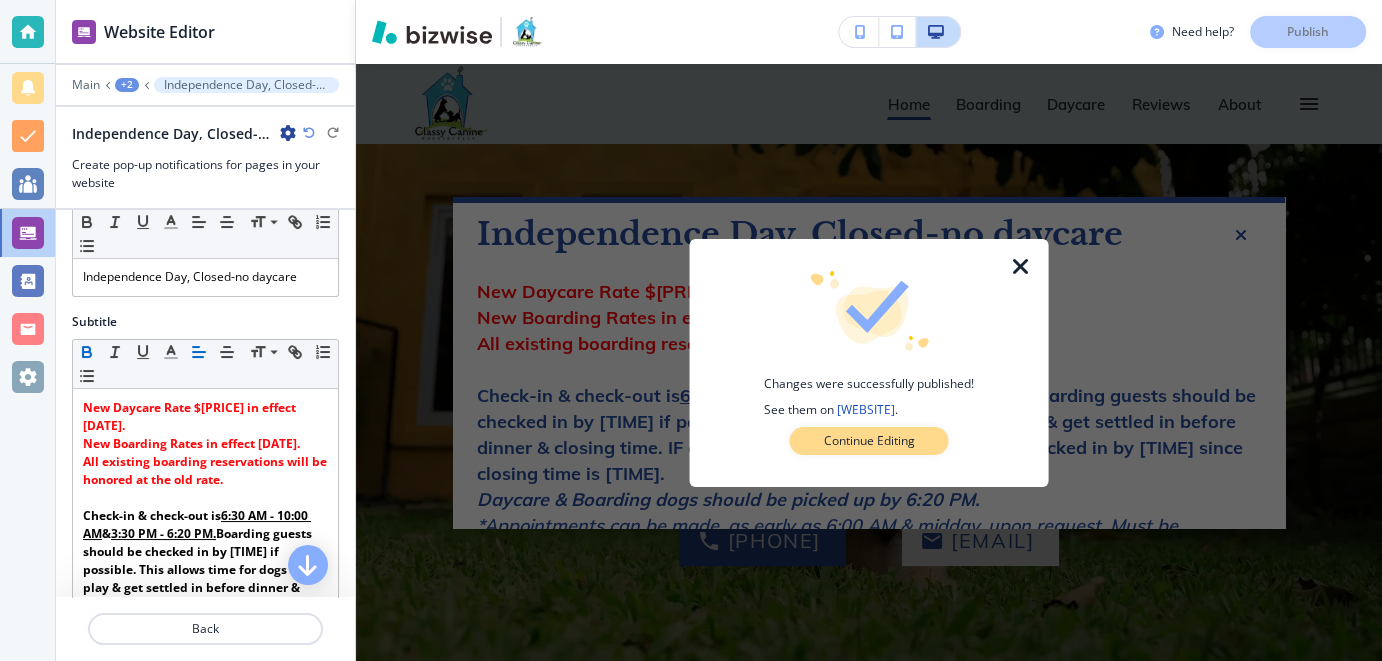 click on "Continue Editing" at bounding box center [869, 441] 